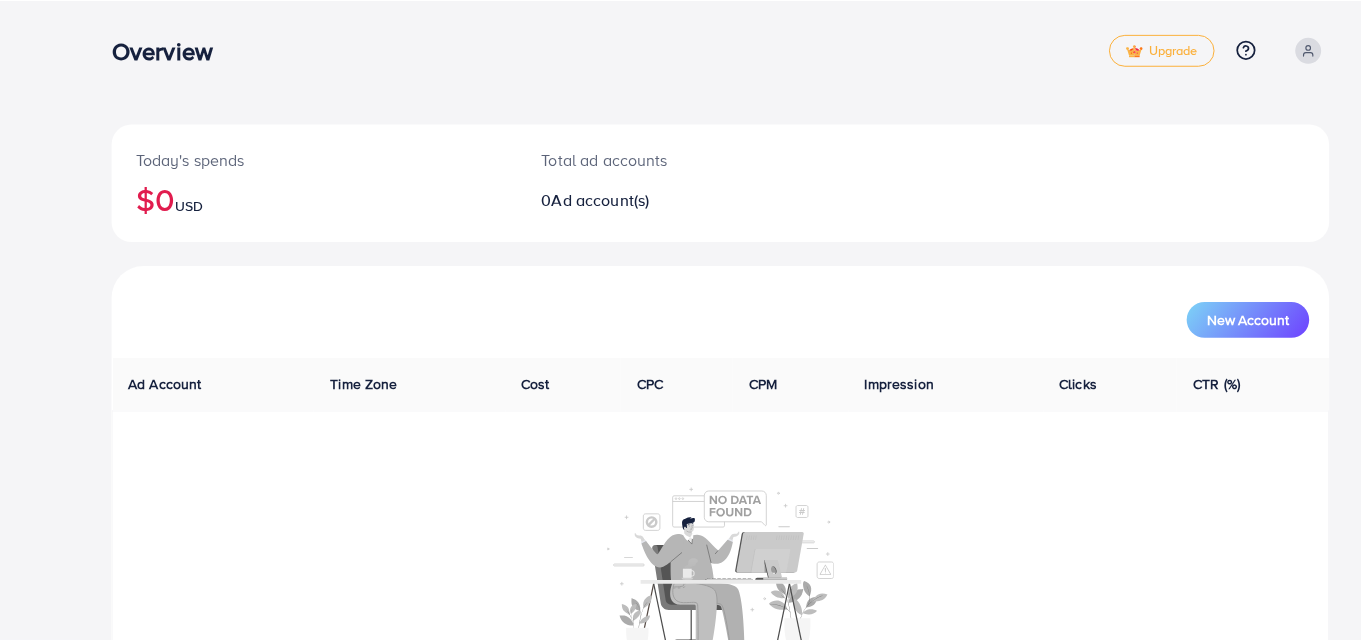 scroll, scrollTop: 0, scrollLeft: 0, axis: both 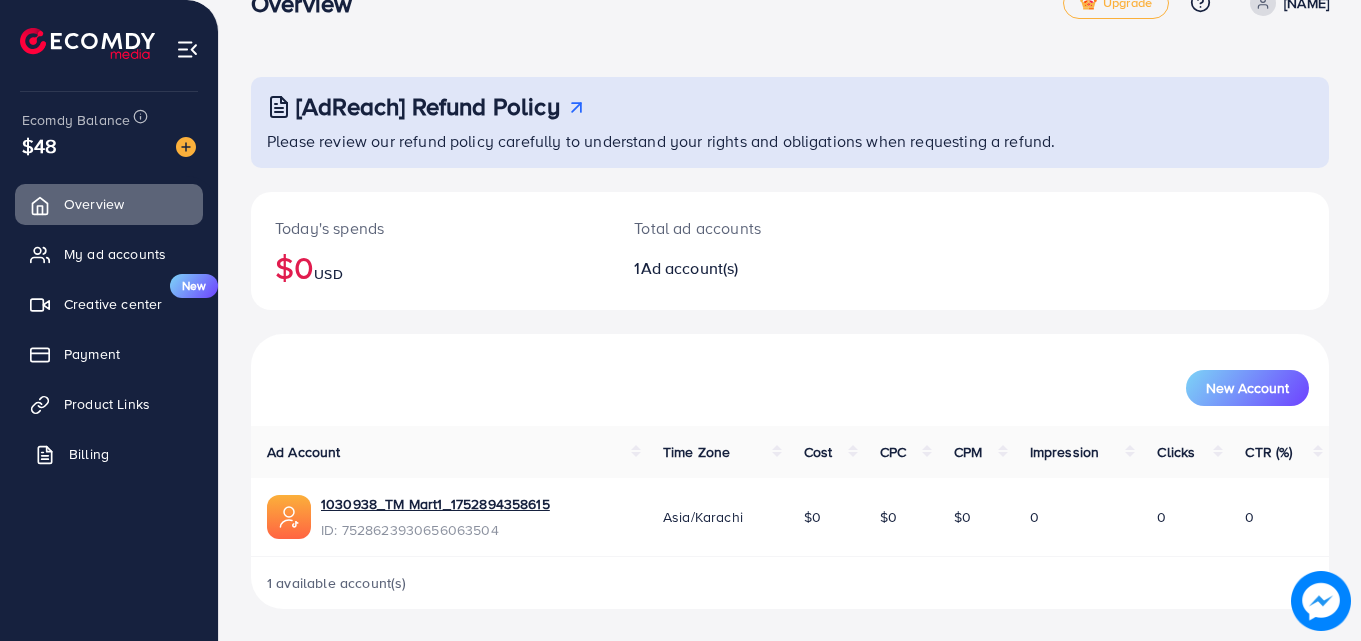 click on "Billing" at bounding box center [89, 454] 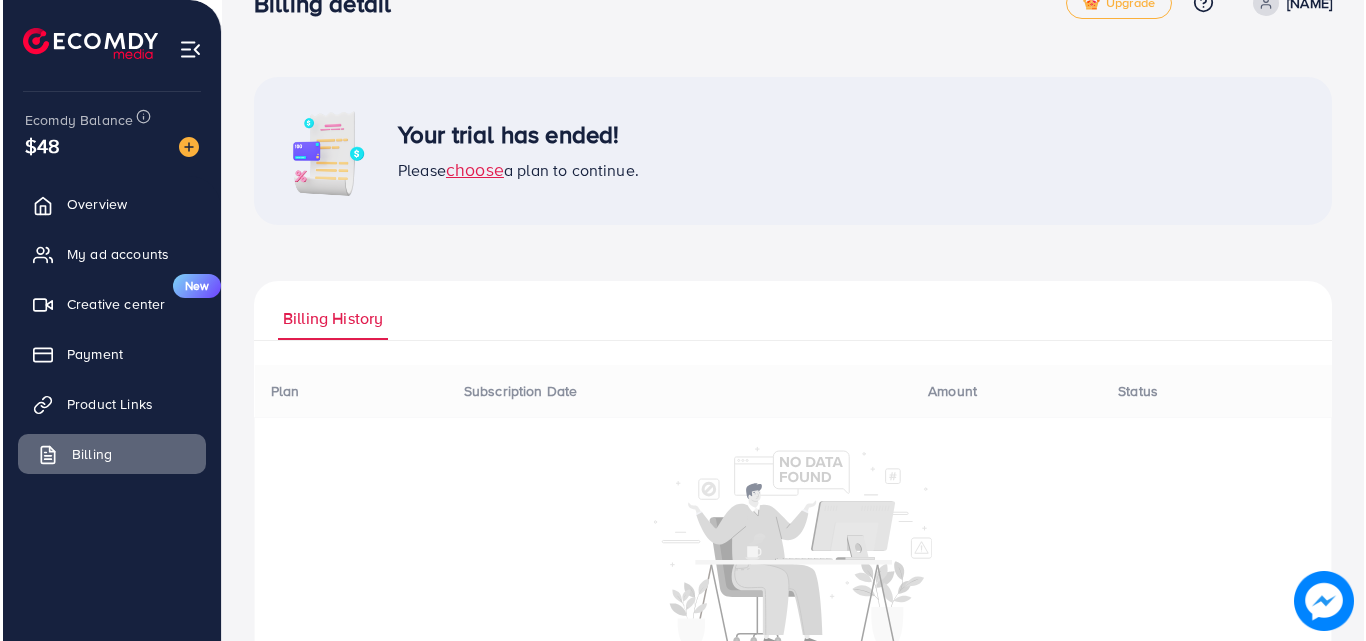 scroll, scrollTop: 0, scrollLeft: 0, axis: both 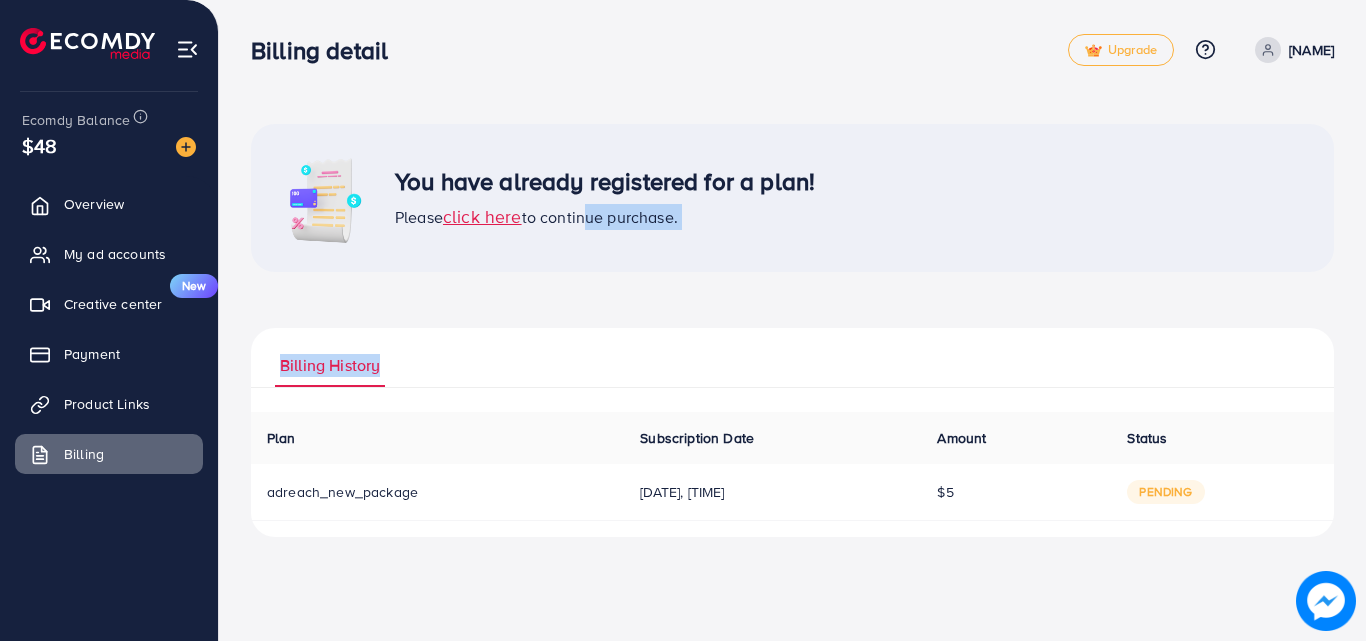 drag, startPoint x: 505, startPoint y: 327, endPoint x: 592, endPoint y: 273, distance: 102.396286 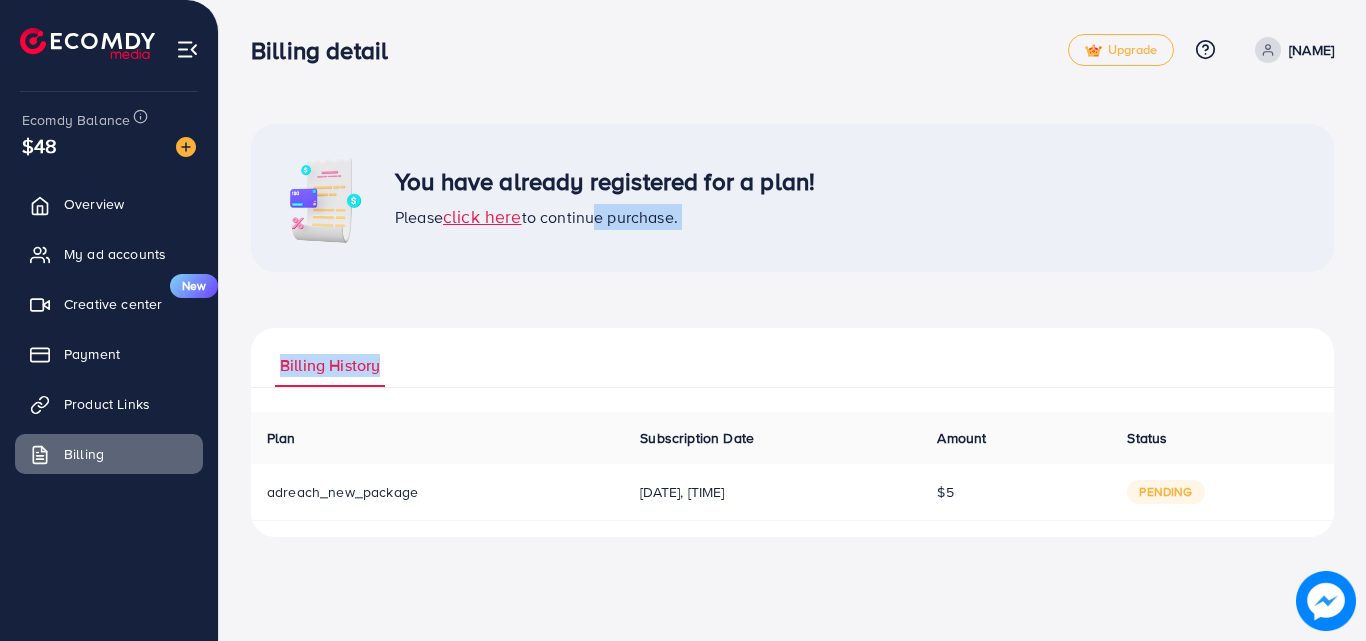 click on "Billing History" at bounding box center (792, 358) 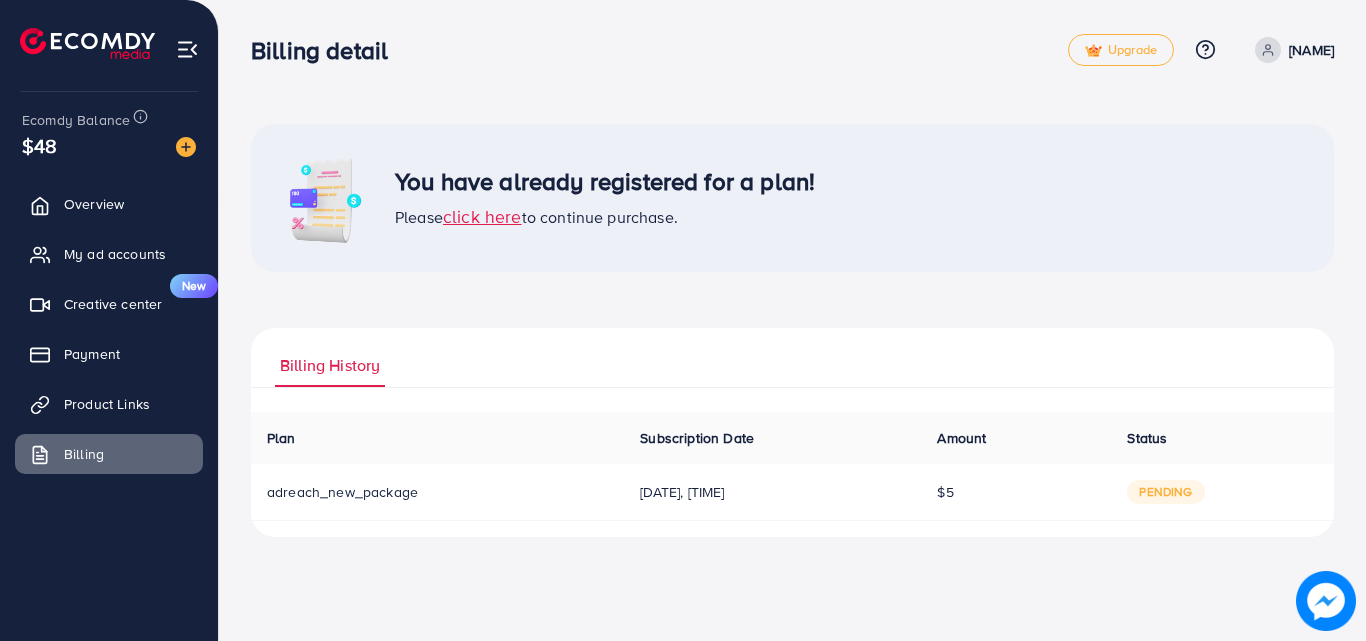 click on "click here" at bounding box center (482, 216) 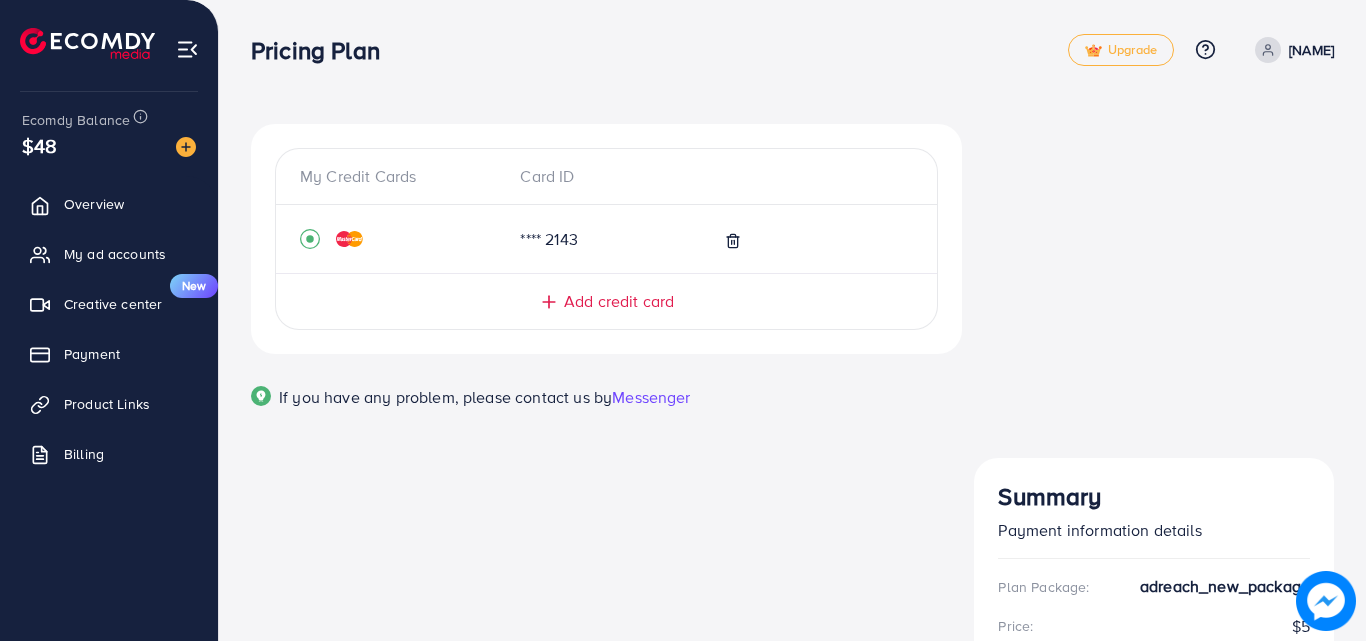 click on "Continue Purchase" at bounding box center (1154, 781) 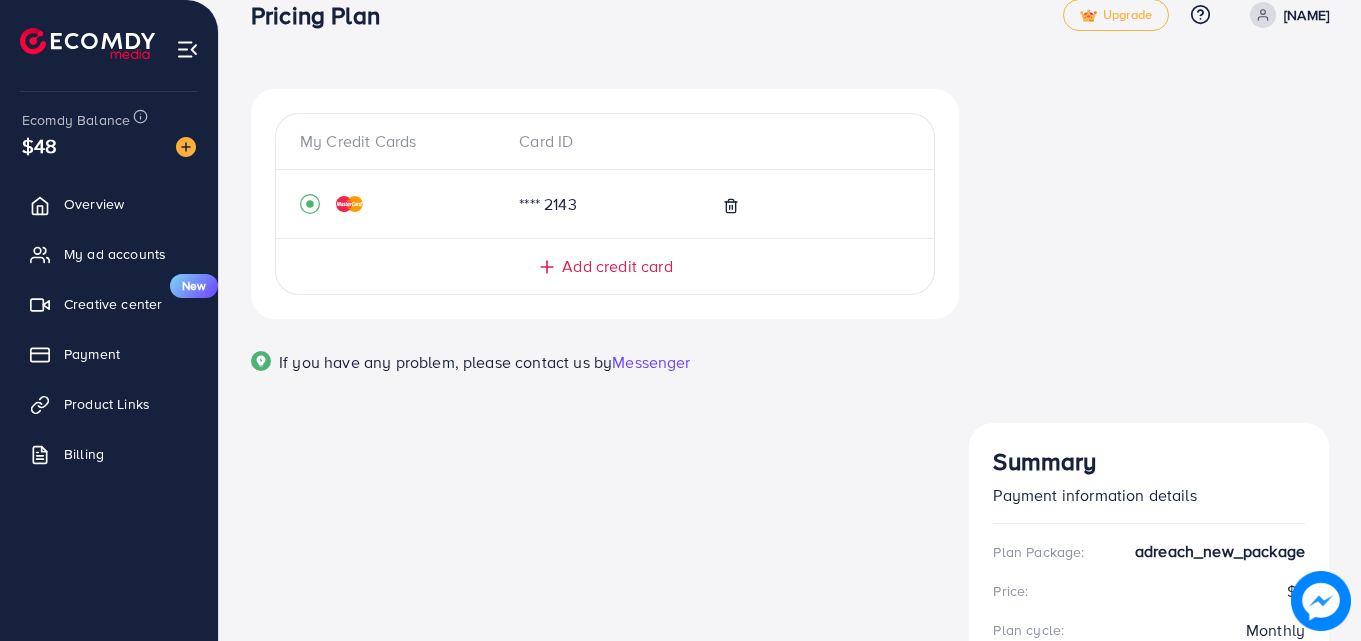 scroll, scrollTop: 0, scrollLeft: 0, axis: both 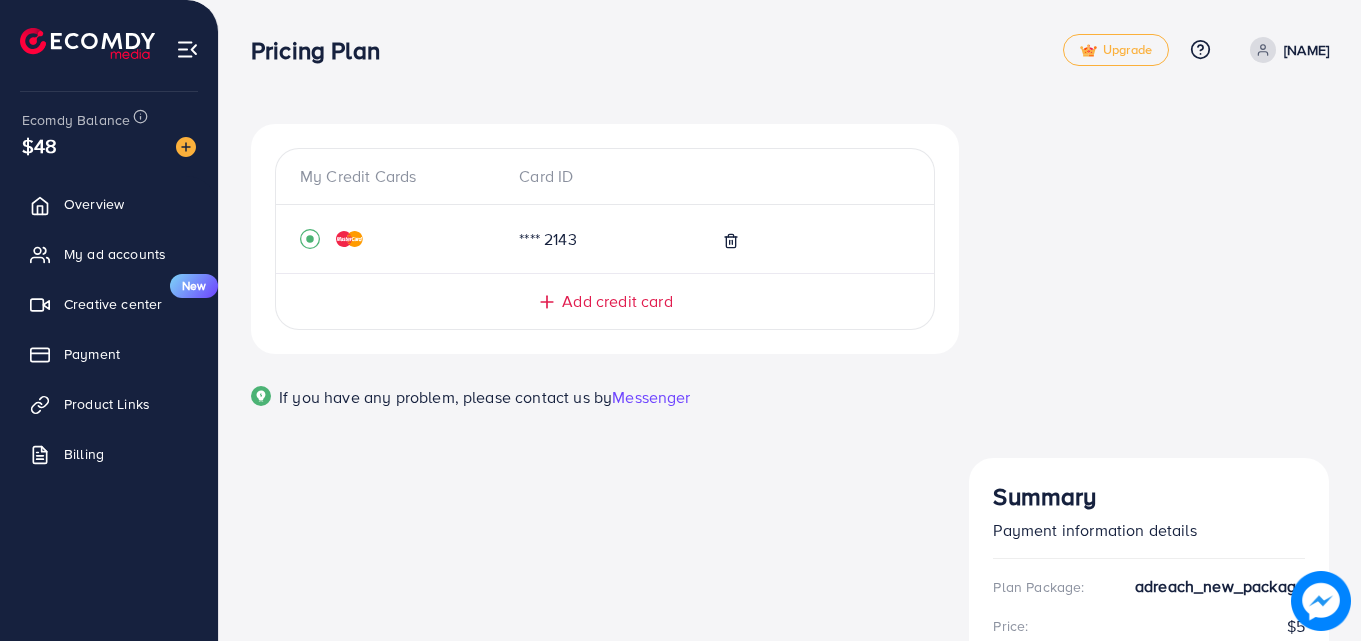 click on "Continue Purchase" at bounding box center (1149, 781) 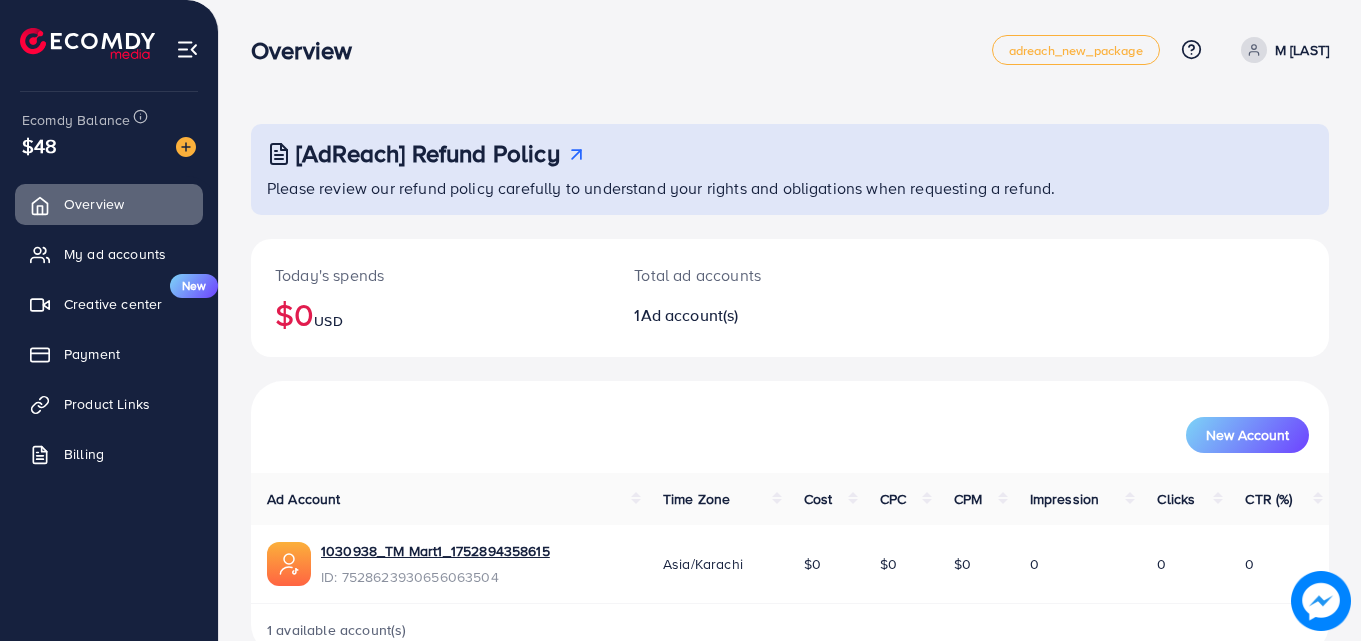 scroll, scrollTop: 47, scrollLeft: 0, axis: vertical 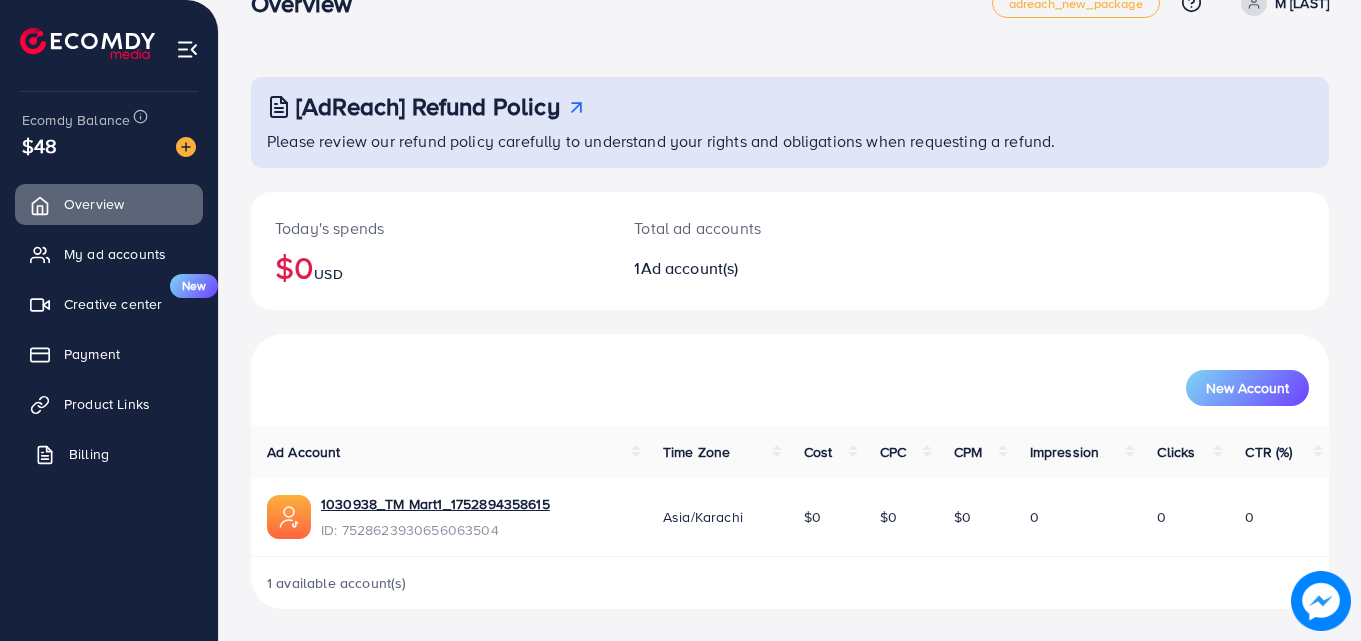 click on "Billing" at bounding box center (109, 454) 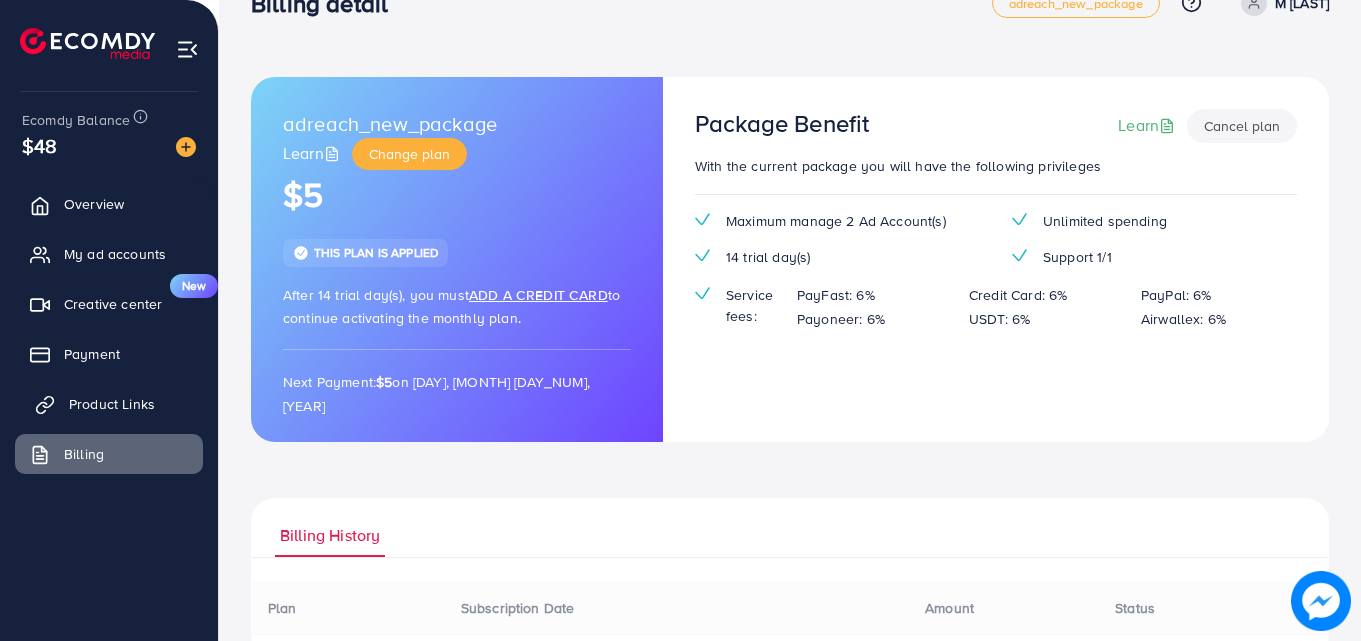 scroll, scrollTop: 0, scrollLeft: 0, axis: both 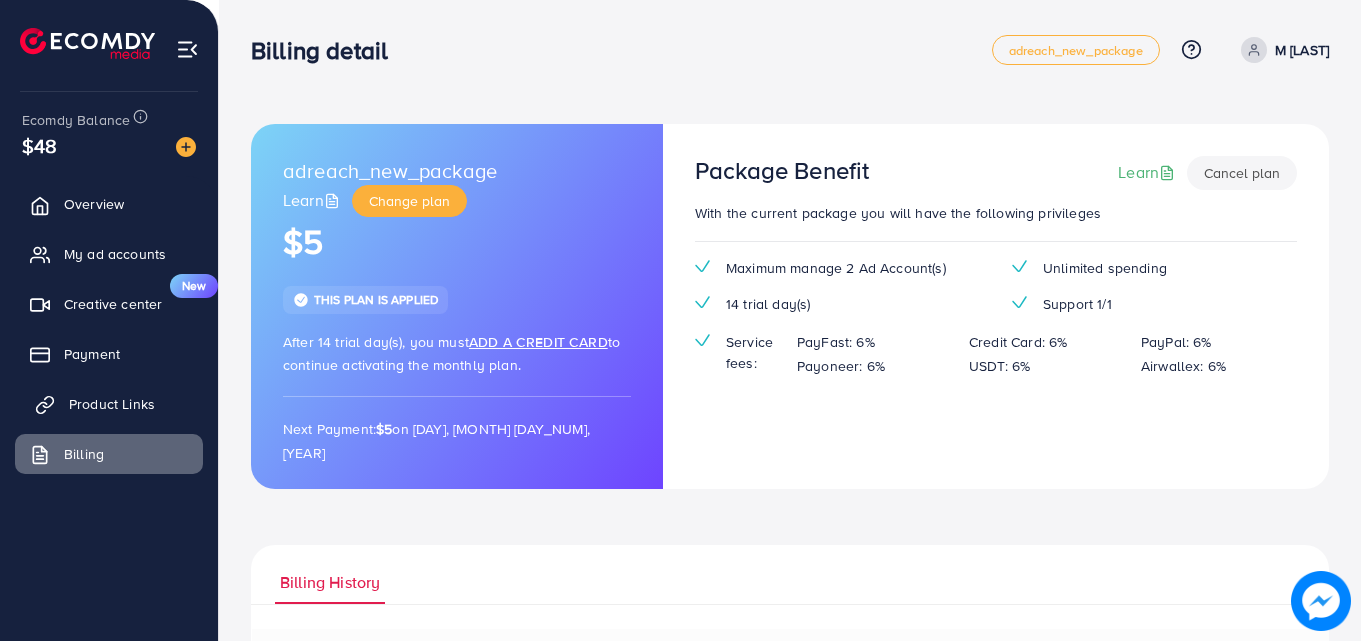 click on "Product Links" at bounding box center (112, 404) 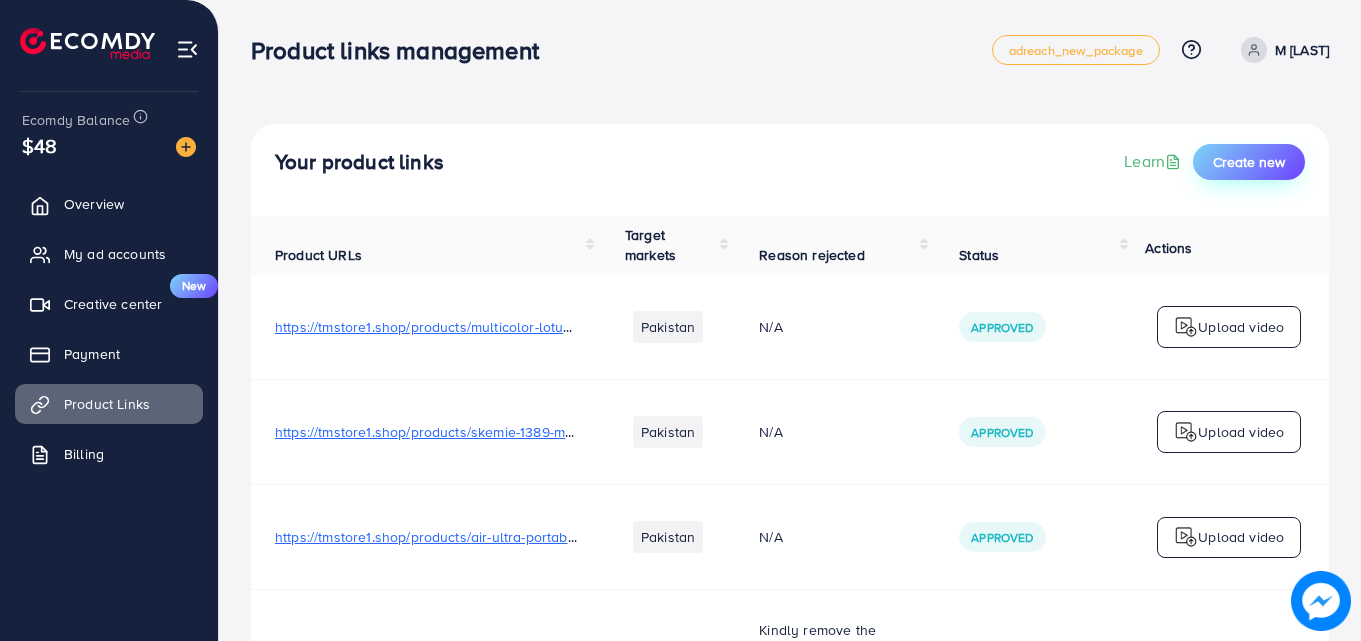 click on "Create new" at bounding box center (1249, 162) 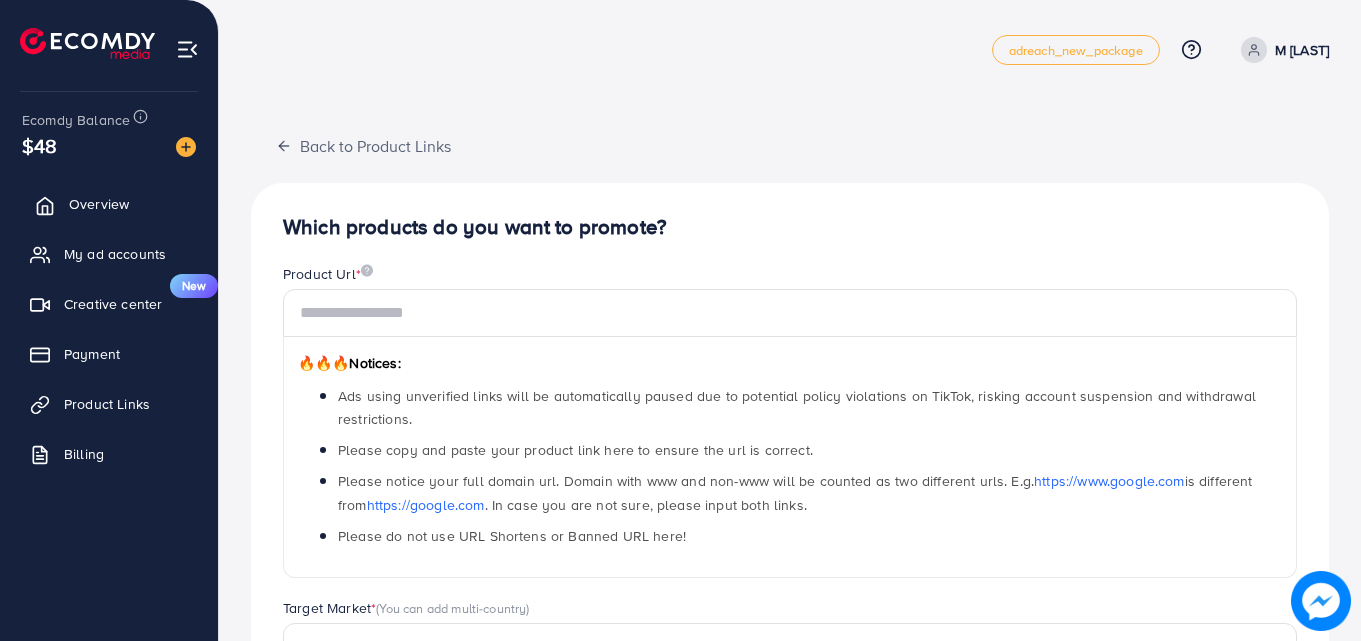 click on "Overview" at bounding box center (109, 204) 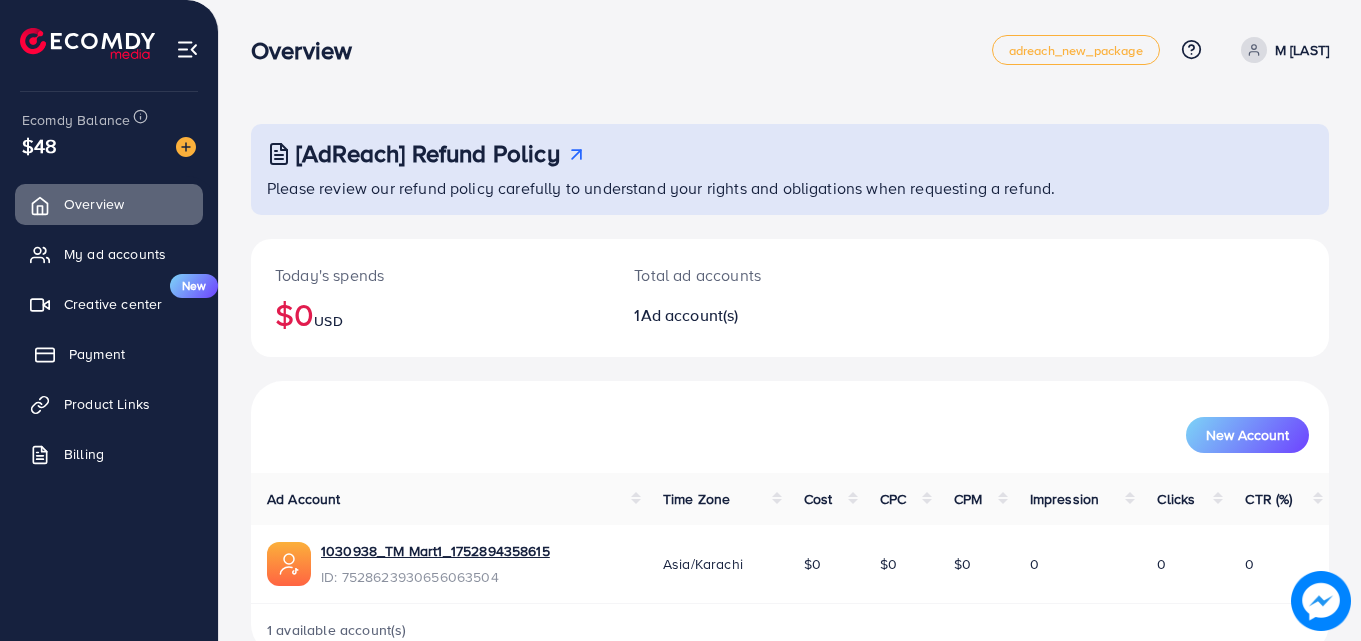 click on "Payment" at bounding box center (97, 354) 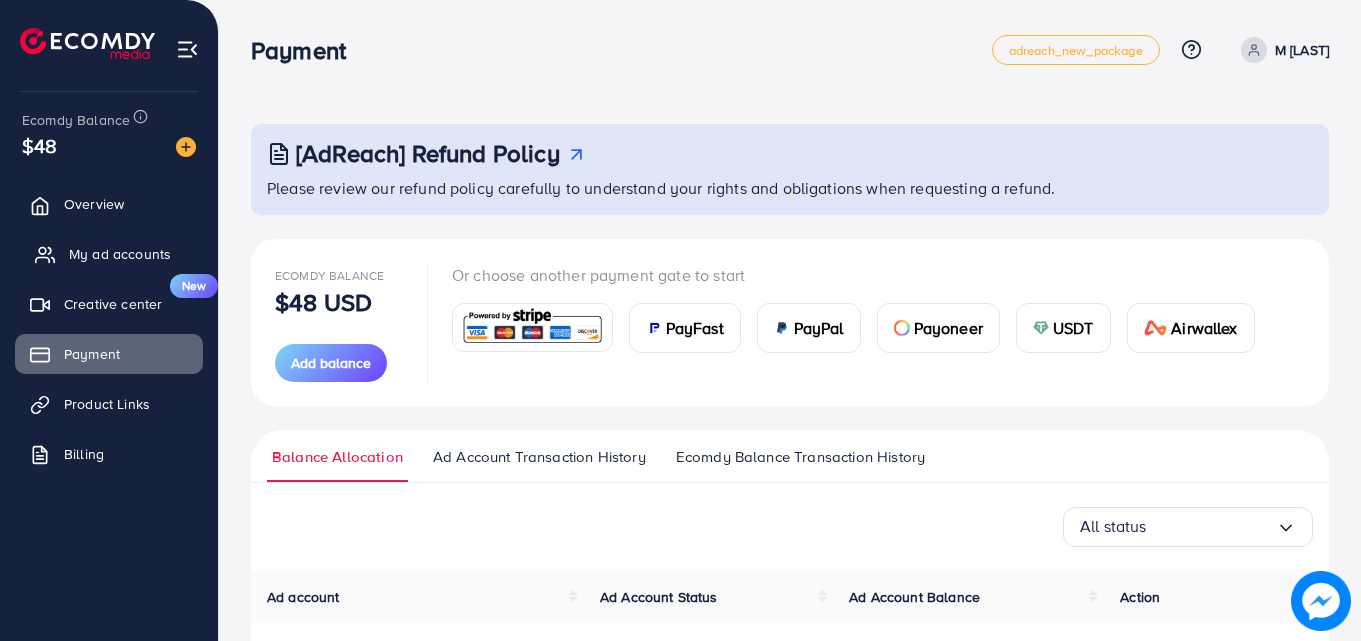 click on "My ad accounts" at bounding box center (109, 254) 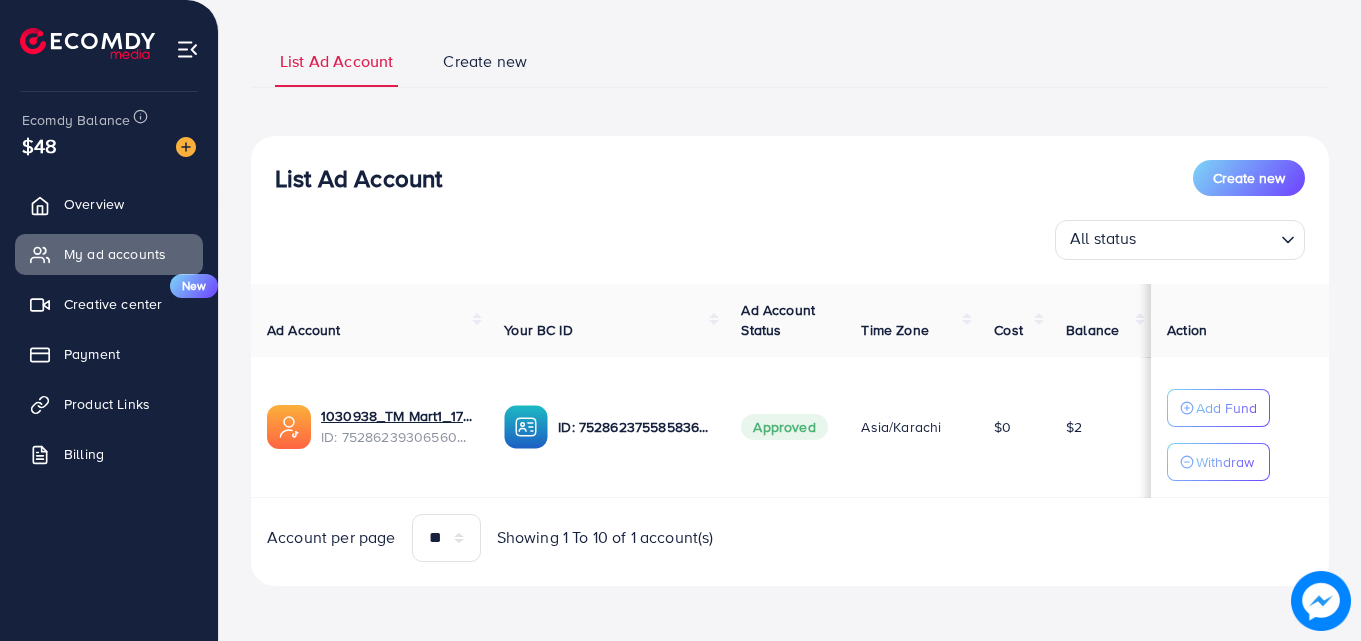 scroll, scrollTop: 115, scrollLeft: 0, axis: vertical 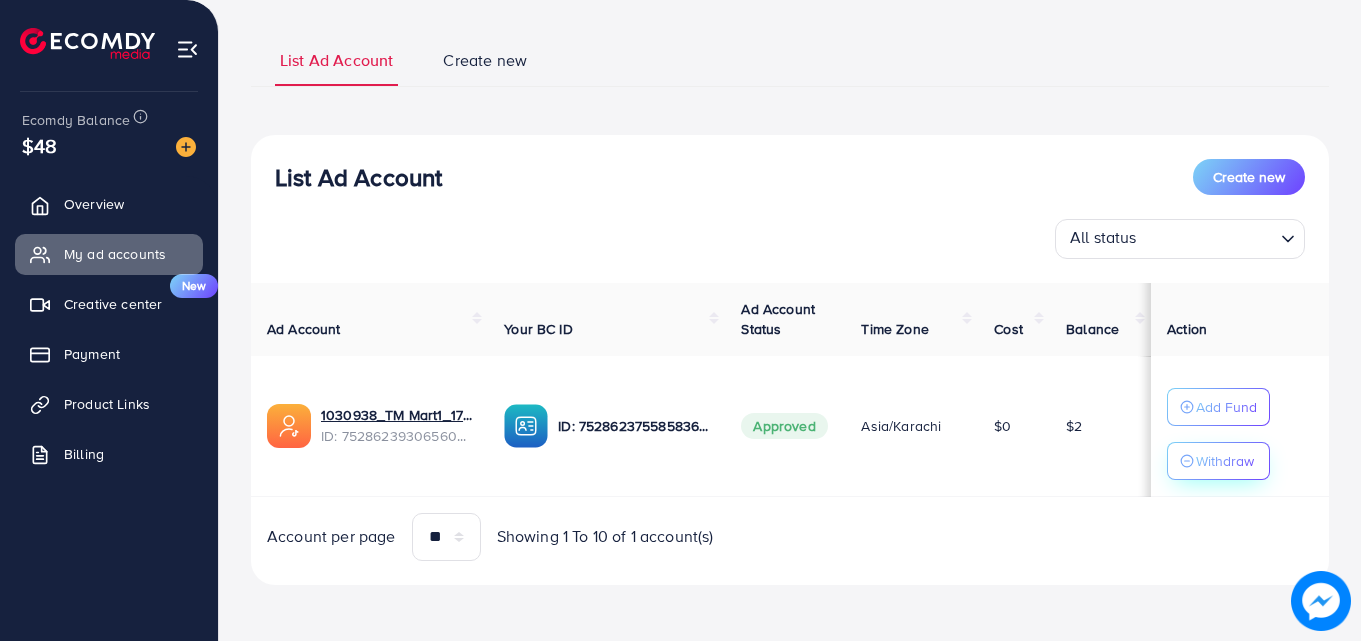 click on "Withdraw" at bounding box center [1218, 461] 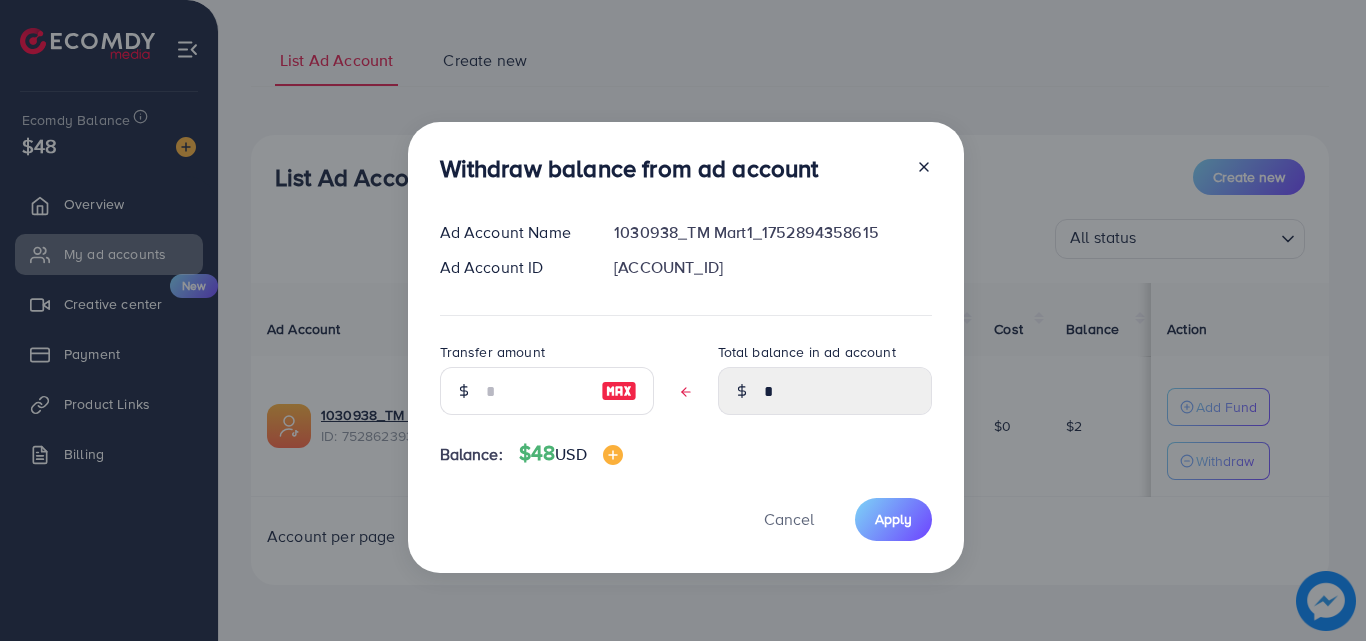 click at bounding box center [619, 391] 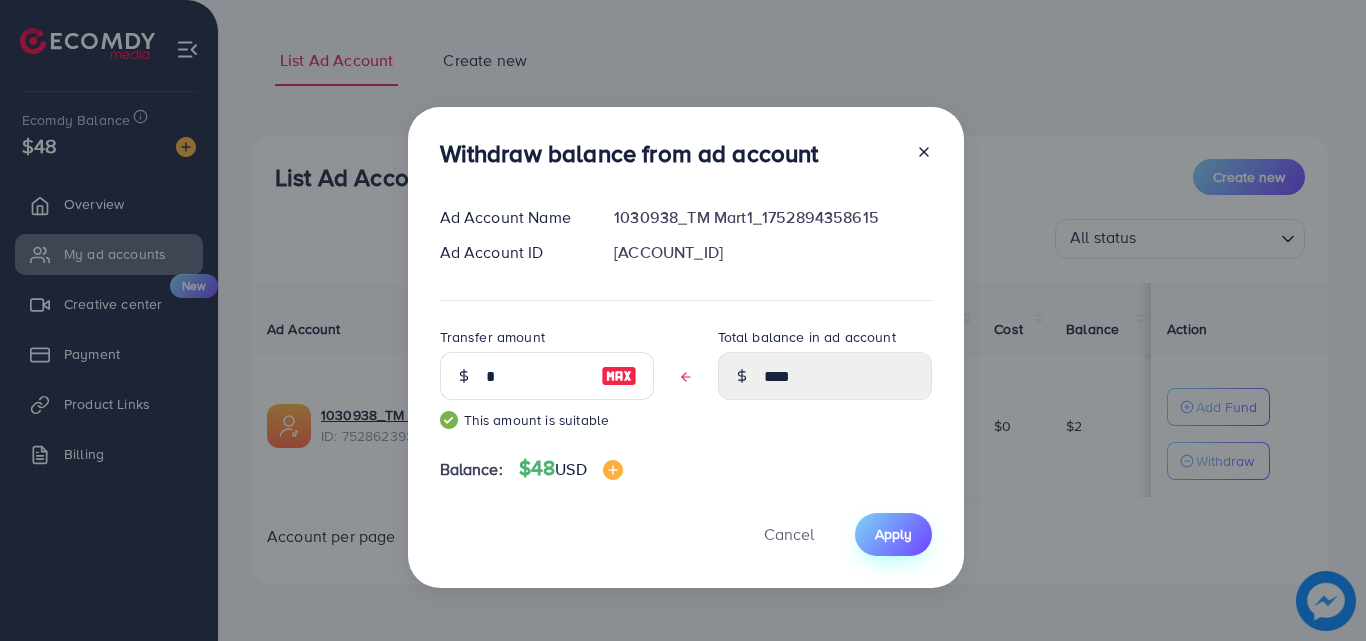 click on "Apply" at bounding box center [893, 534] 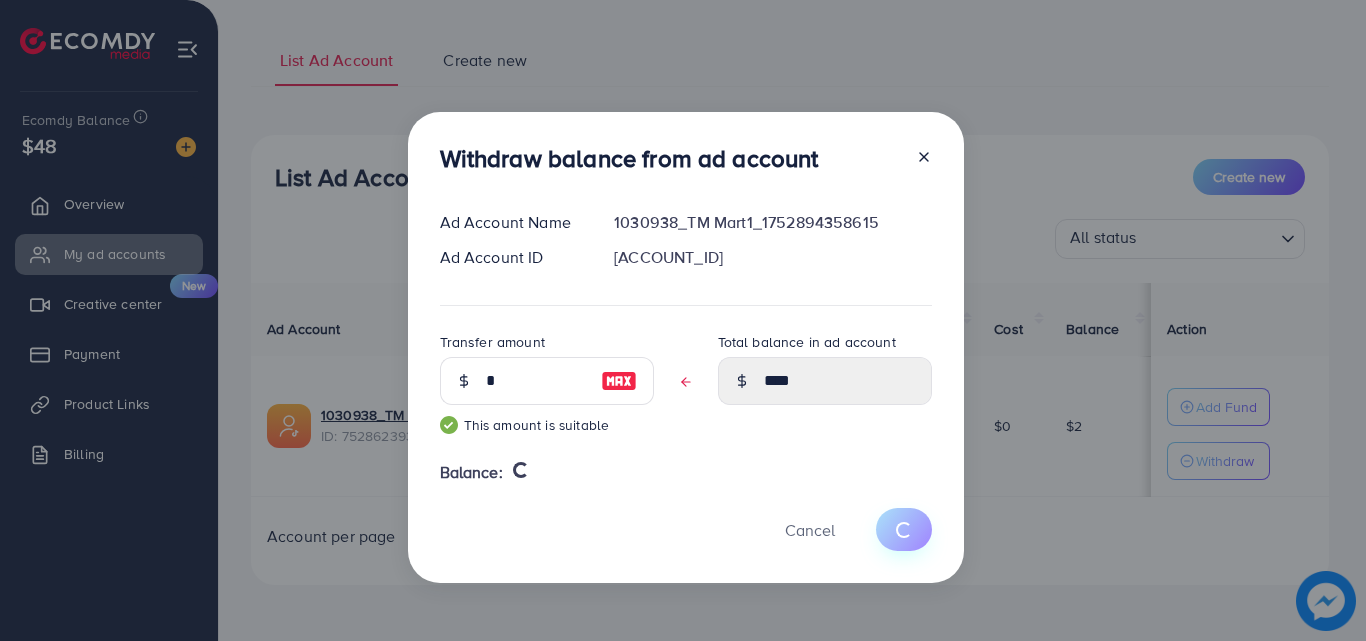 type 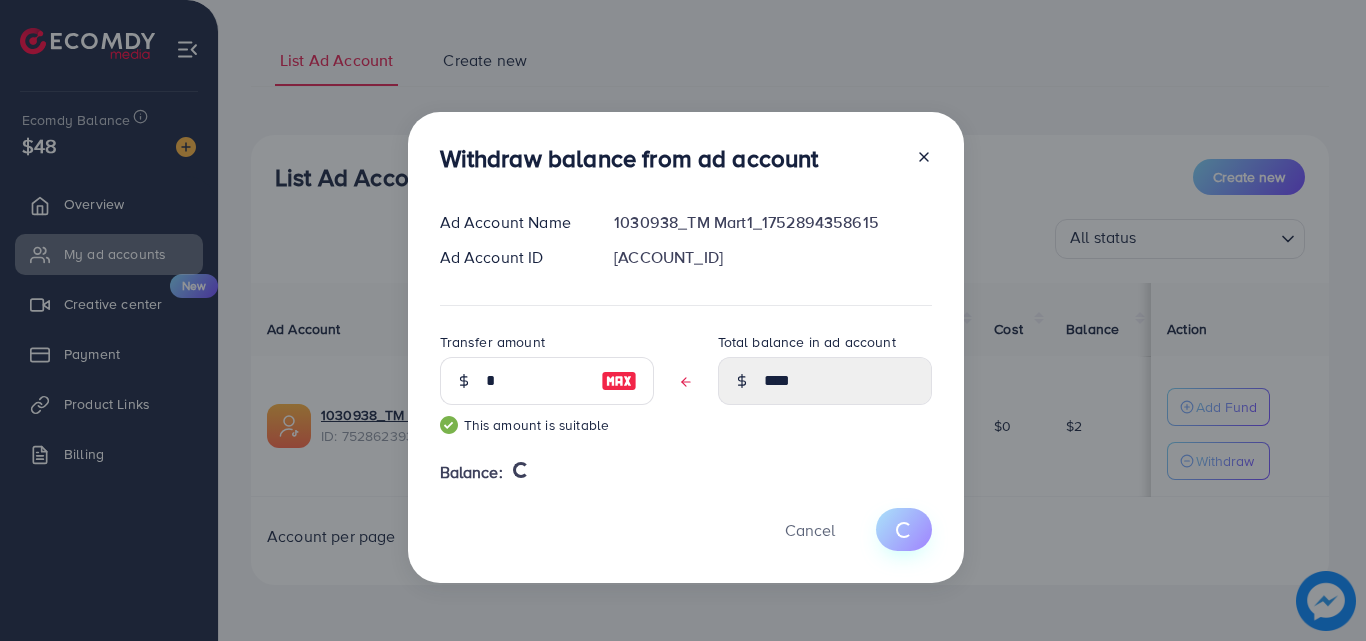 type on "*" 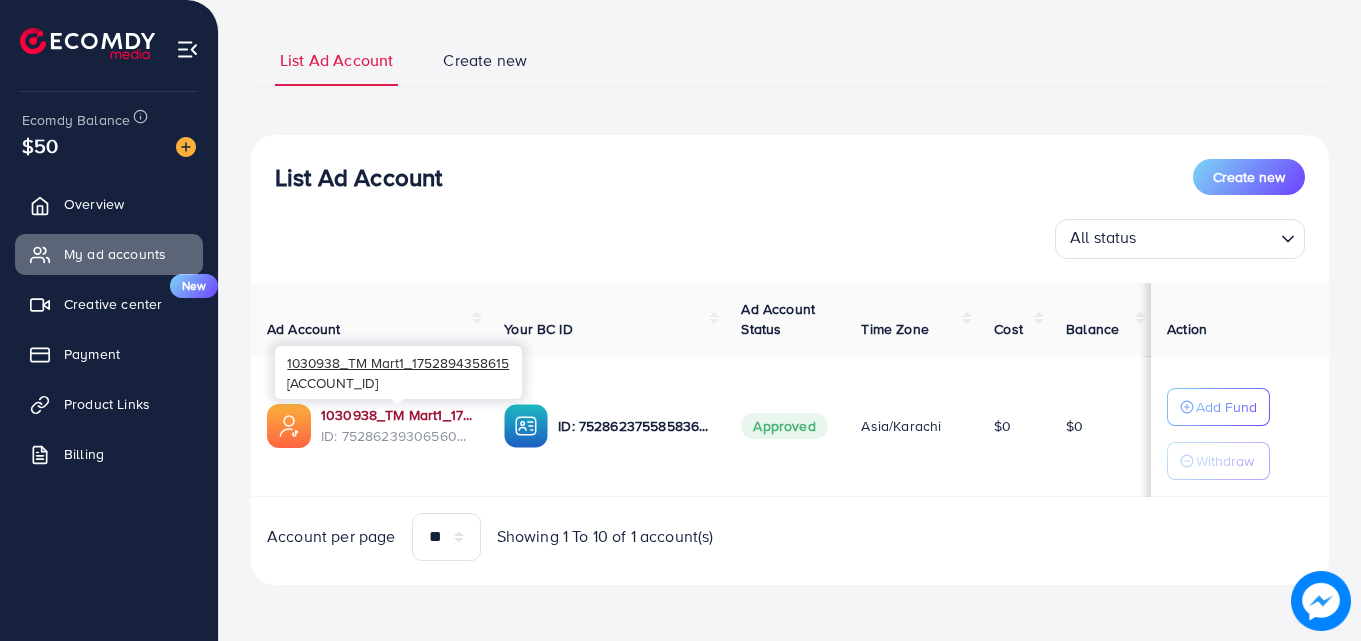 click on "1030938_TM Mart1_1752894358615" at bounding box center [396, 415] 